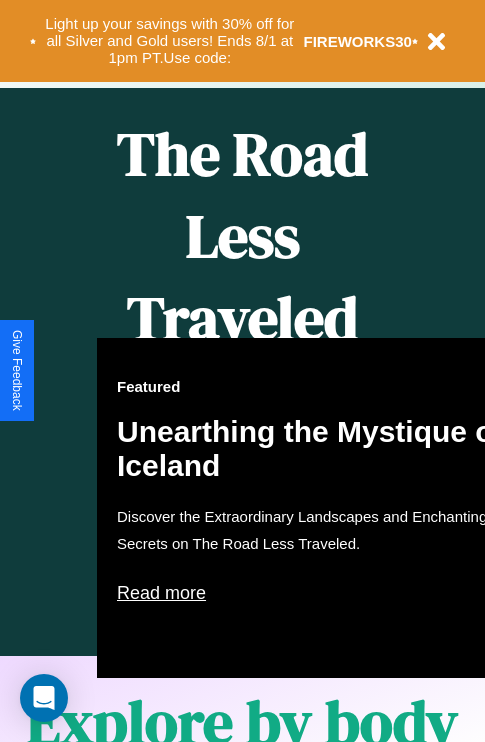 scroll, scrollTop: 817, scrollLeft: 0, axis: vertical 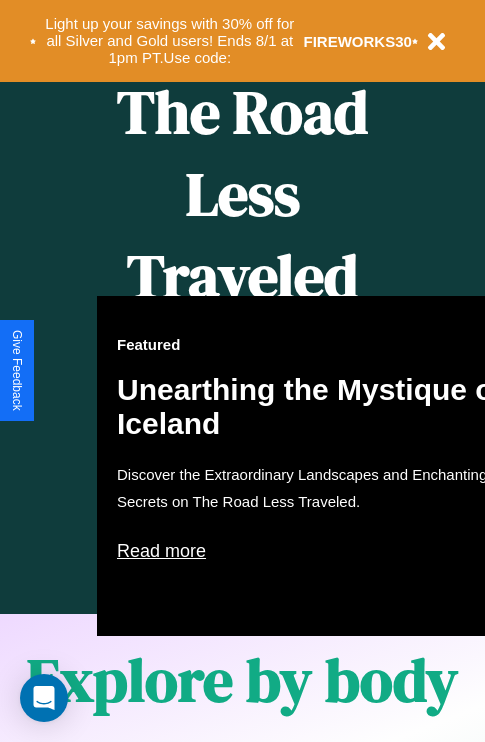 click on "Featured Unearthing the Mystique of Iceland Discover the Extraordinary Landscapes and Enchanting Secrets on The Road Less Traveled. Read more" at bounding box center (317, 466) 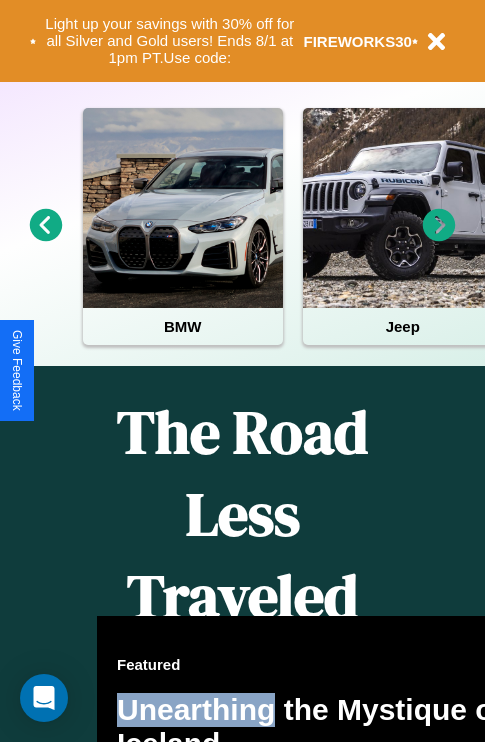 scroll, scrollTop: 308, scrollLeft: 0, axis: vertical 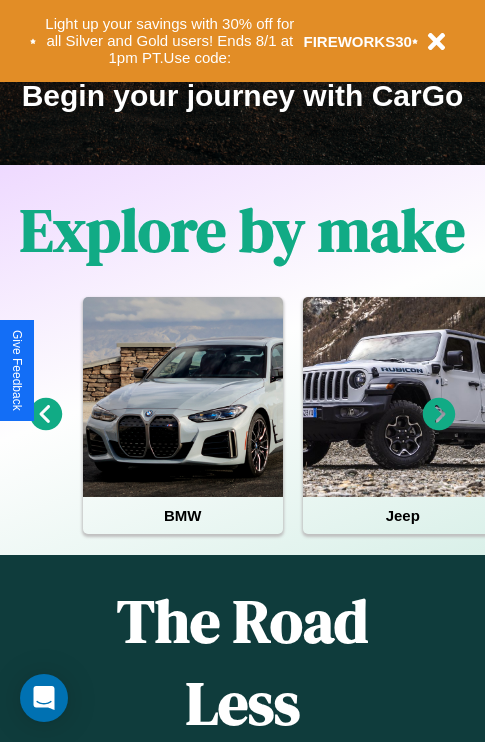 click 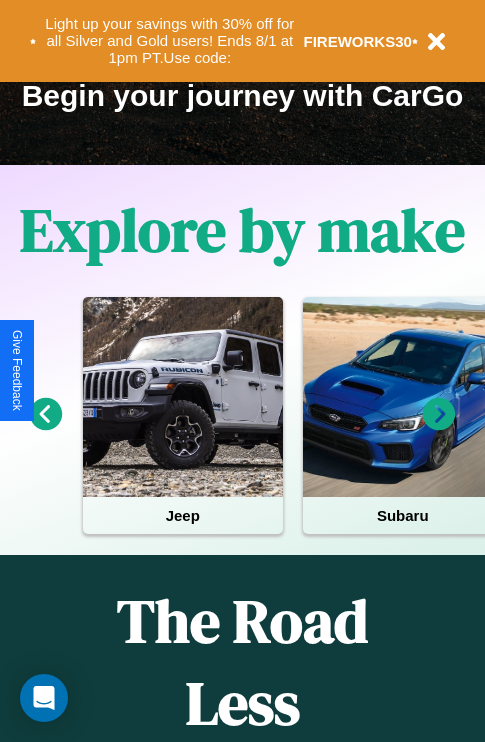 click 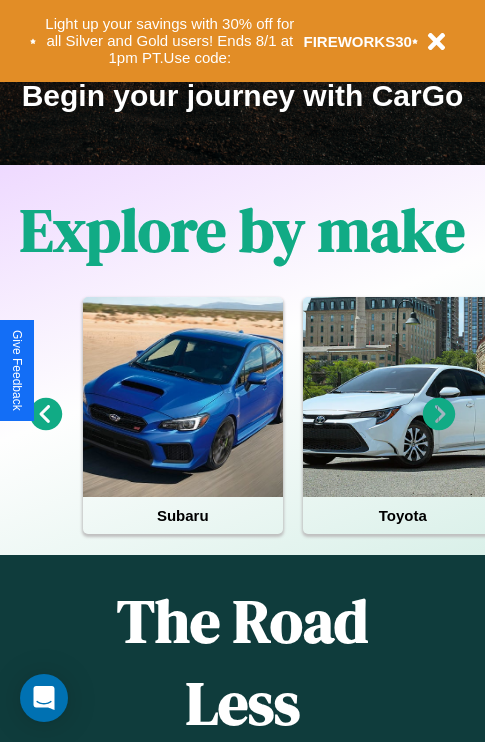 click 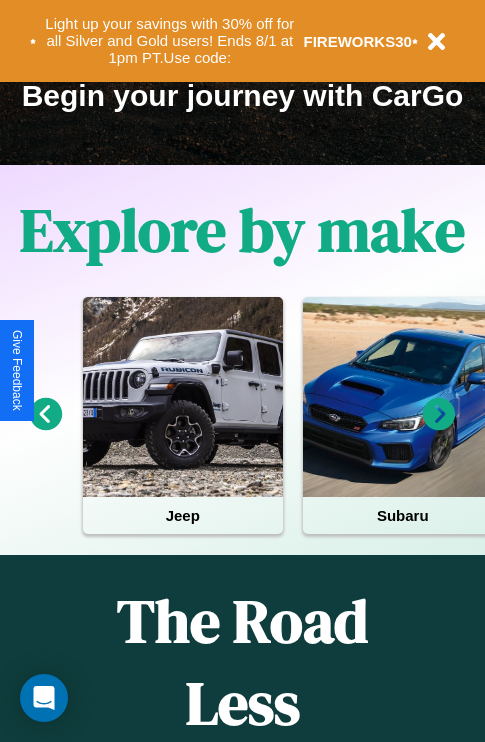 click 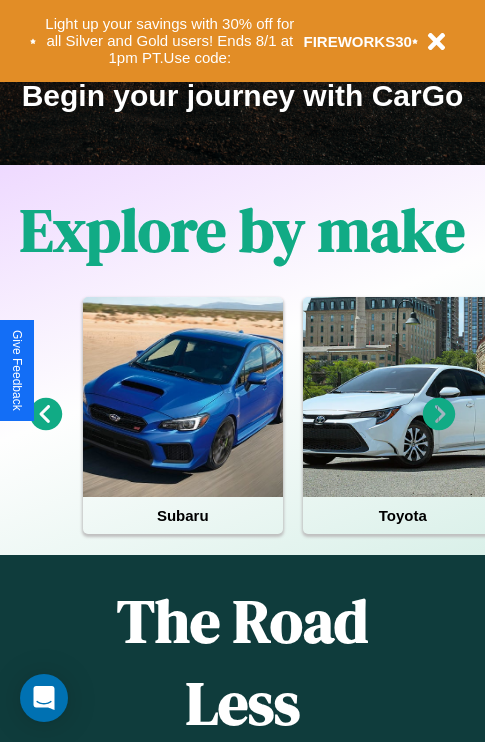 click 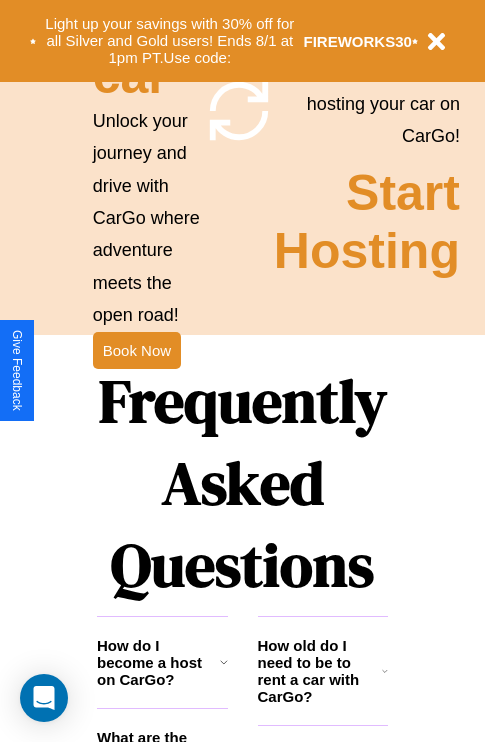 scroll, scrollTop: 1947, scrollLeft: 0, axis: vertical 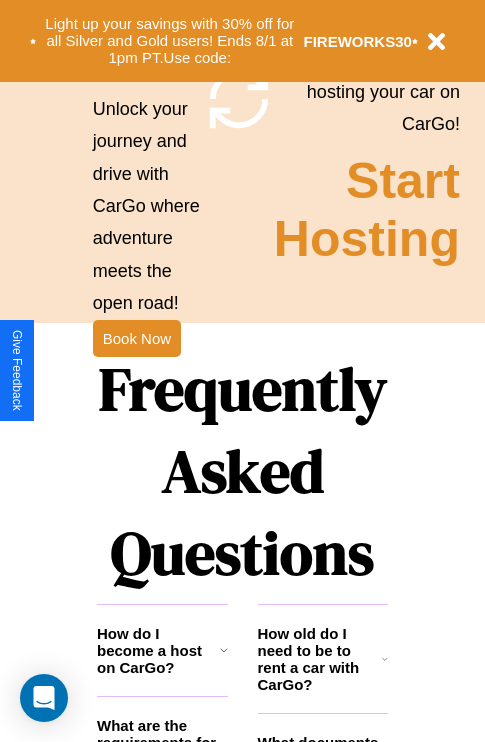 click on "Frequently Asked Questions" at bounding box center [242, 471] 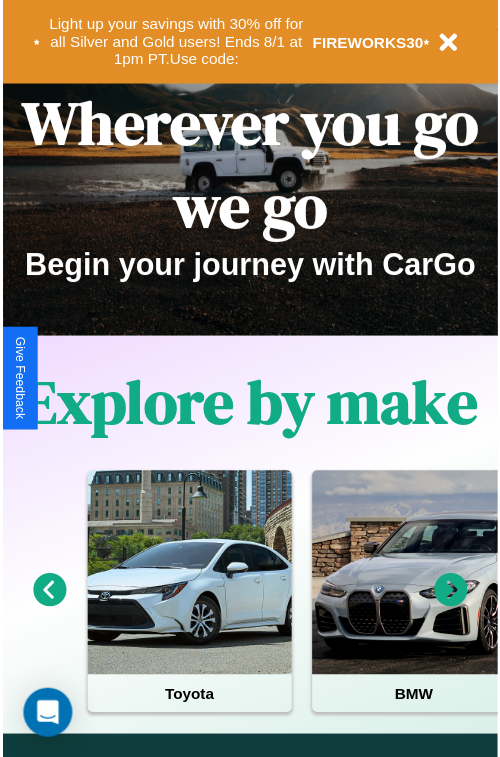 scroll, scrollTop: 0, scrollLeft: 0, axis: both 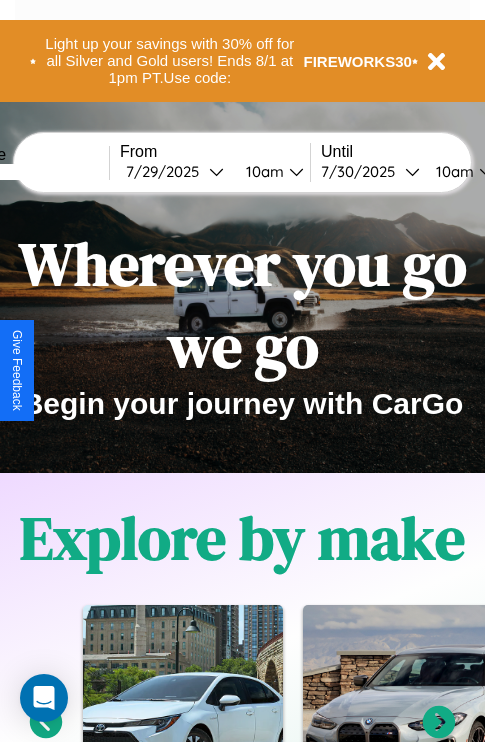 click at bounding box center [34, 172] 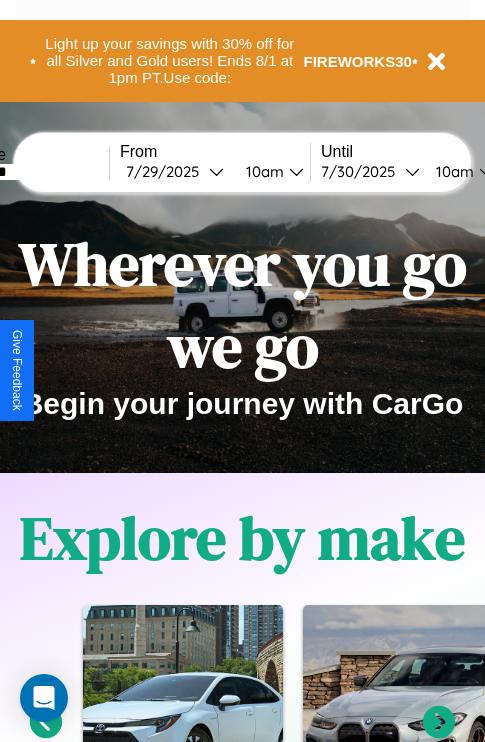 type on "********" 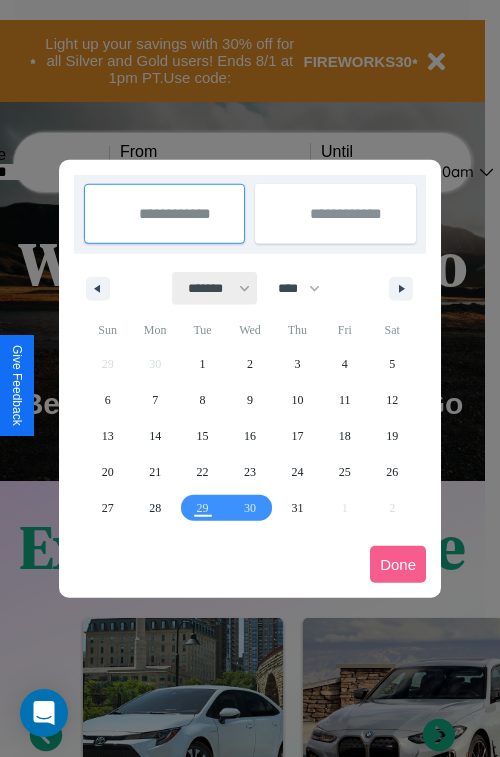 click on "******* ******** ***** ***** *** **** **** ****** ********* ******* ******** ********" at bounding box center [215, 288] 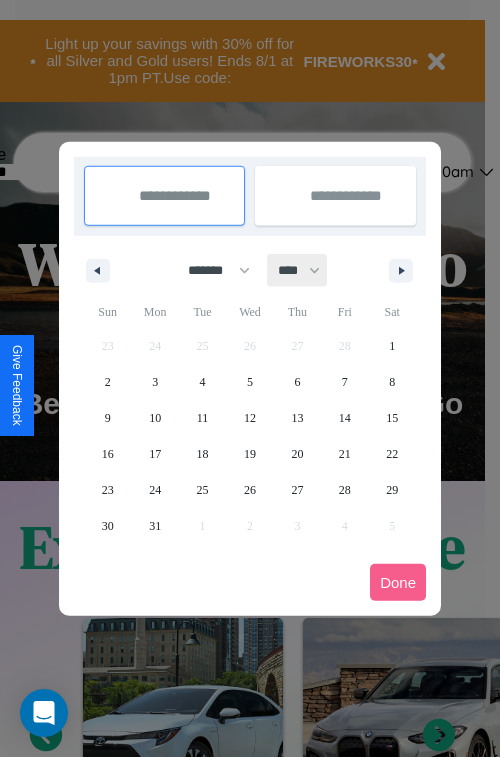 click on "**** **** **** **** **** **** **** **** **** **** **** **** **** **** **** **** **** **** **** **** **** **** **** **** **** **** **** **** **** **** **** **** **** **** **** **** **** **** **** **** **** **** **** **** **** **** **** **** **** **** **** **** **** **** **** **** **** **** **** **** **** **** **** **** **** **** **** **** **** **** **** **** **** **** **** **** **** **** **** **** **** **** **** **** **** **** **** **** **** **** **** **** **** **** **** **** **** **** **** **** **** **** **** **** **** **** **** **** **** **** **** **** **** **** **** **** **** **** **** **** ****" at bounding box center (298, 270) 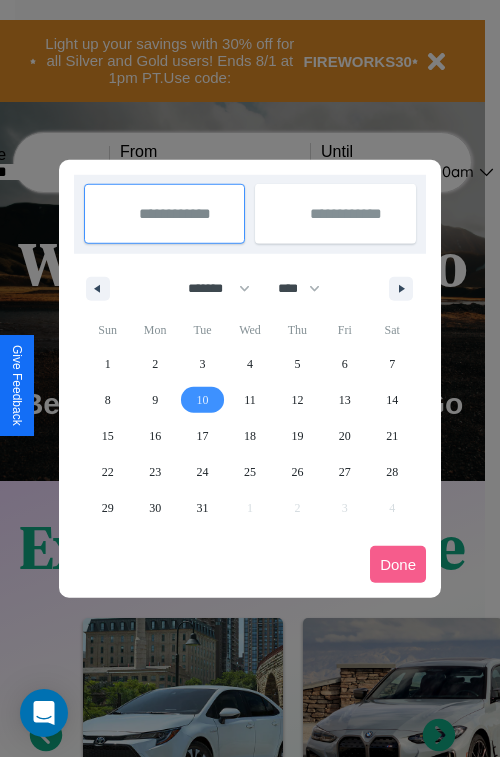 click on "10" at bounding box center (203, 400) 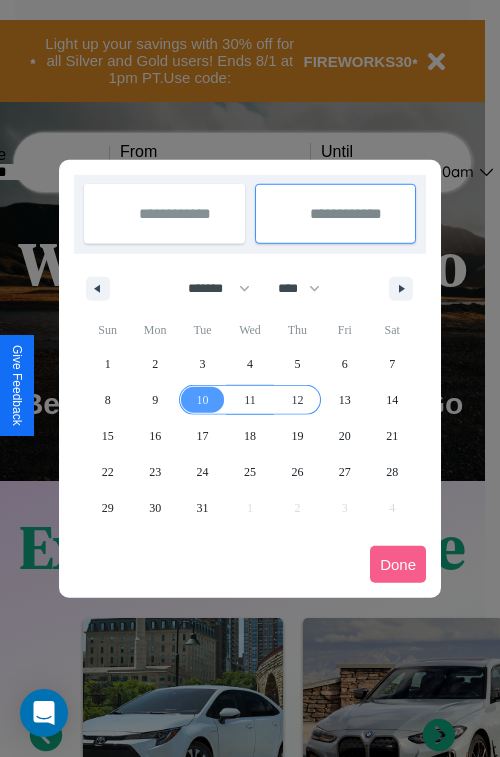 click on "12" at bounding box center (297, 400) 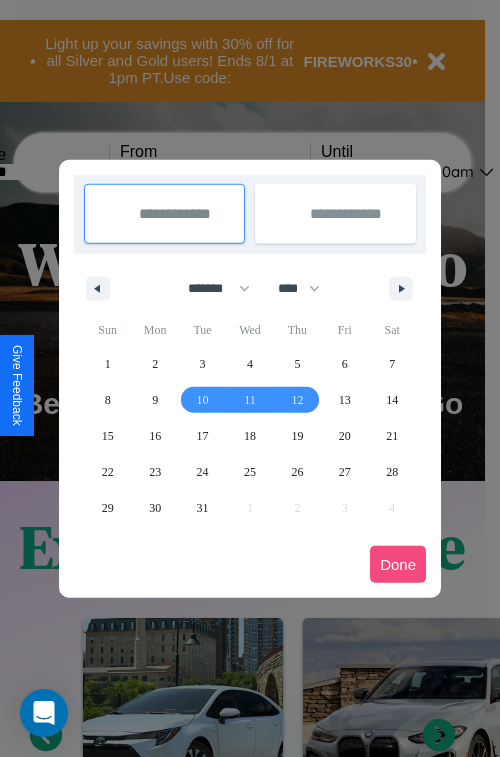 click on "Done" at bounding box center (398, 564) 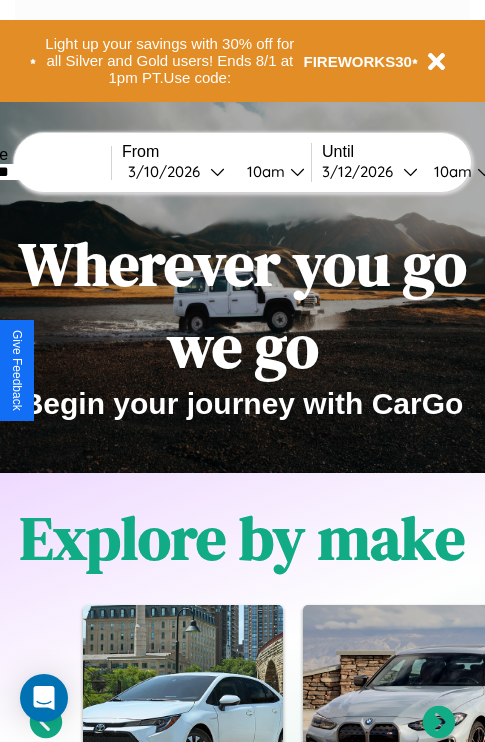 click on "10am" at bounding box center [263, 171] 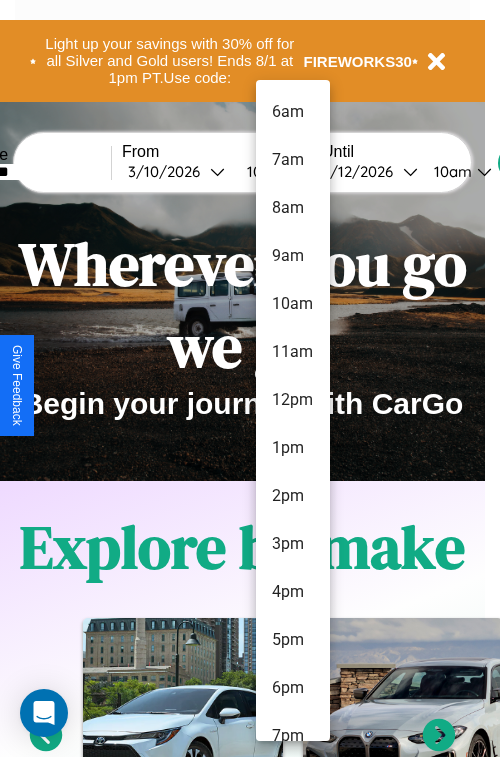click on "3pm" at bounding box center (293, 544) 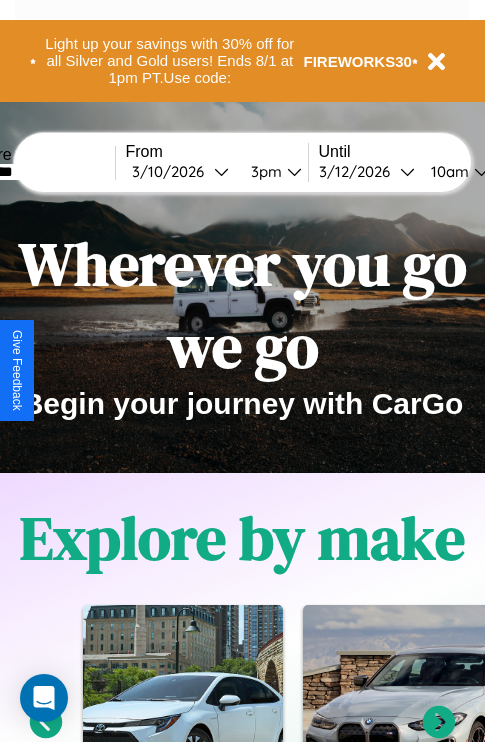 click on "10am" at bounding box center [447, 171] 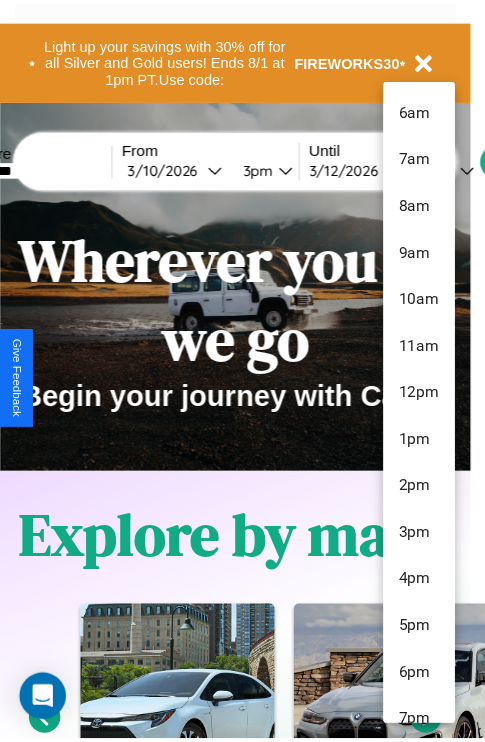 scroll, scrollTop: 67, scrollLeft: 0, axis: vertical 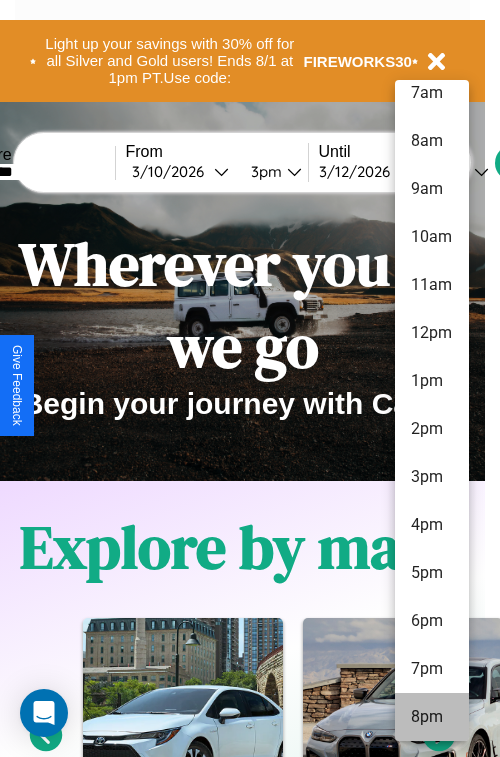 click on "8pm" at bounding box center (432, 717) 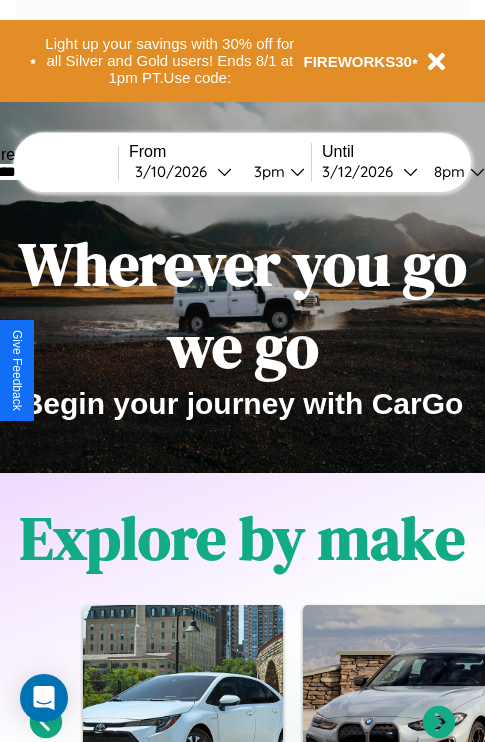 scroll, scrollTop: 0, scrollLeft: 67, axis: horizontal 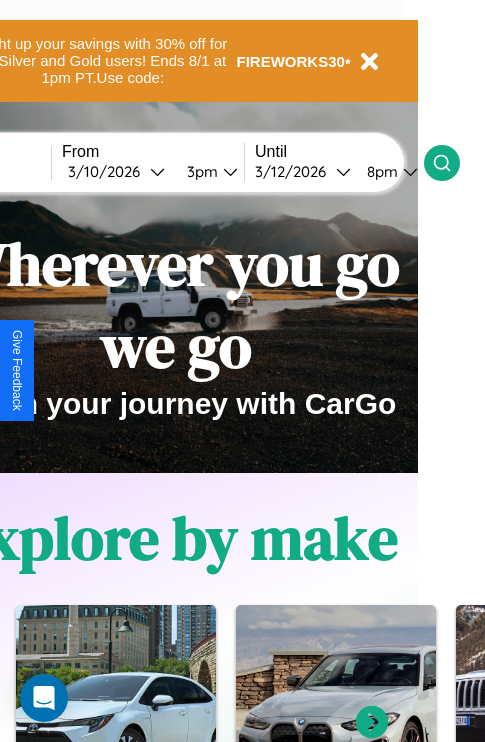 click 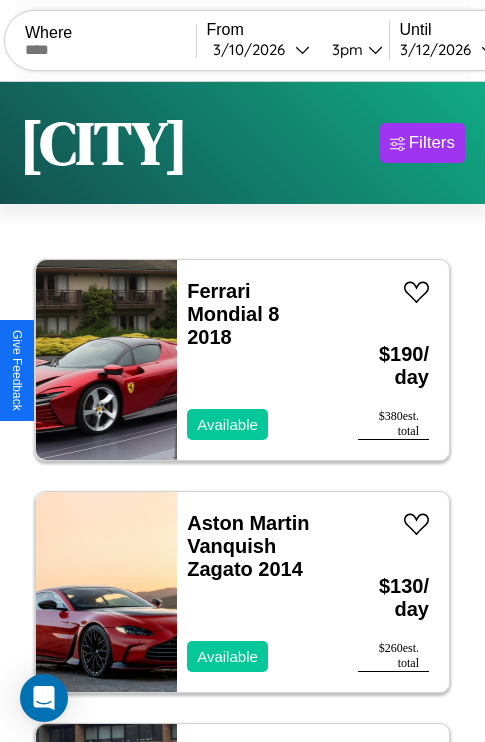 scroll, scrollTop: 79, scrollLeft: 0, axis: vertical 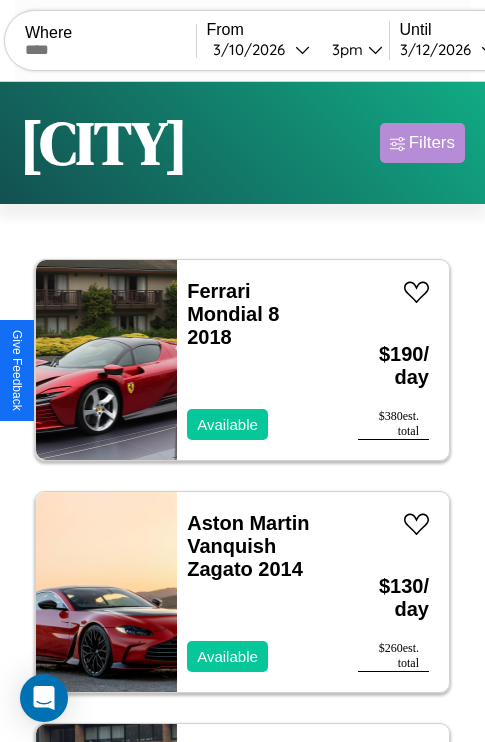 click on "Filters" at bounding box center (432, 143) 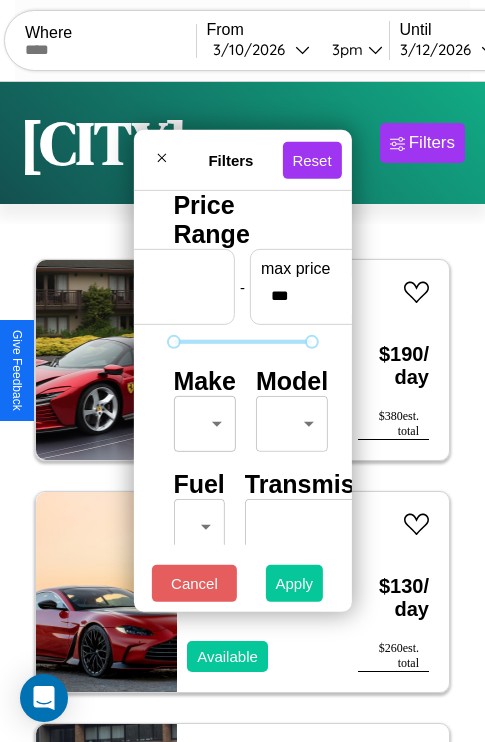 click on "Apply" at bounding box center (295, 583) 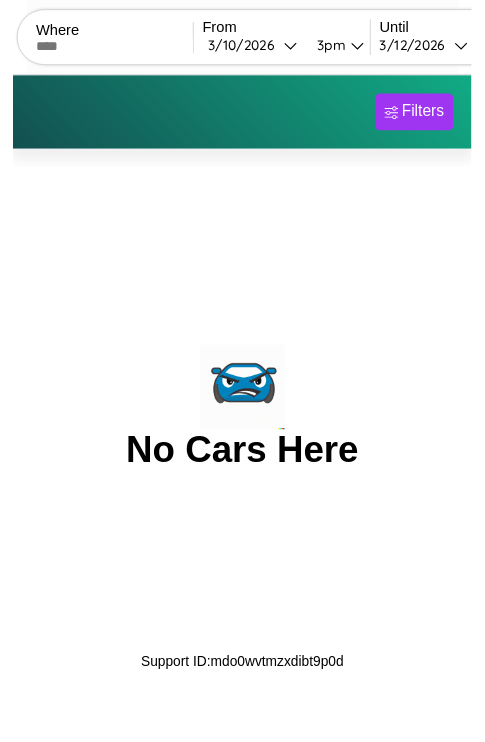 scroll, scrollTop: 0, scrollLeft: 0, axis: both 